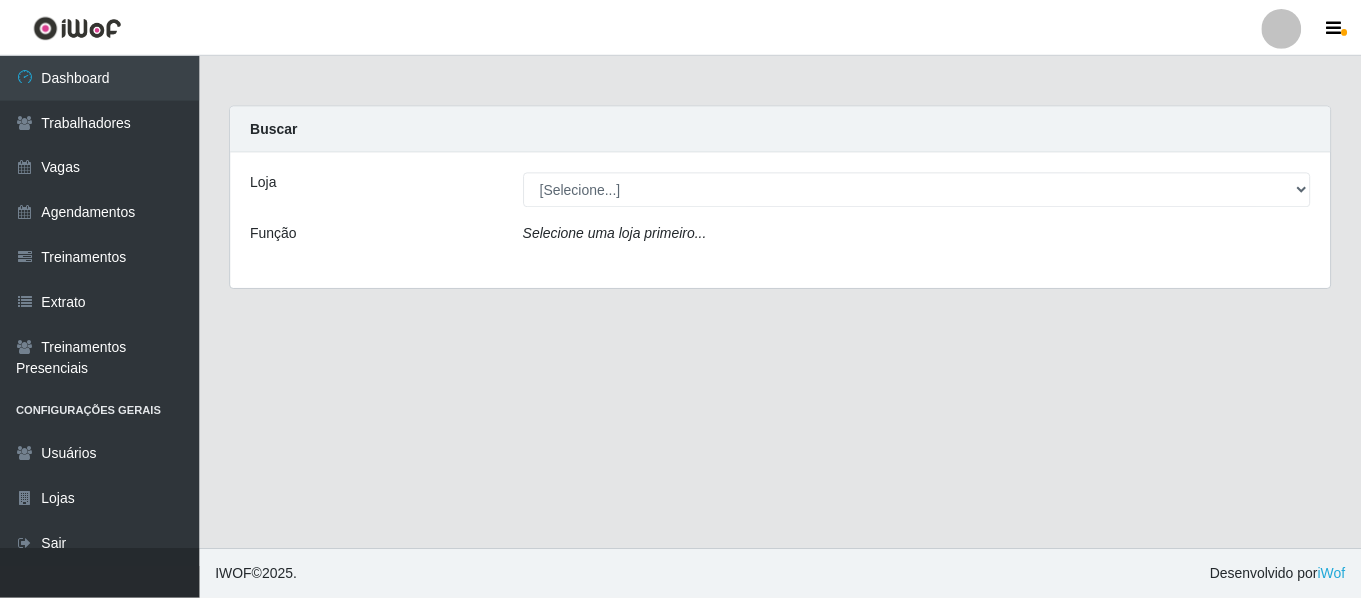 scroll, scrollTop: 0, scrollLeft: 0, axis: both 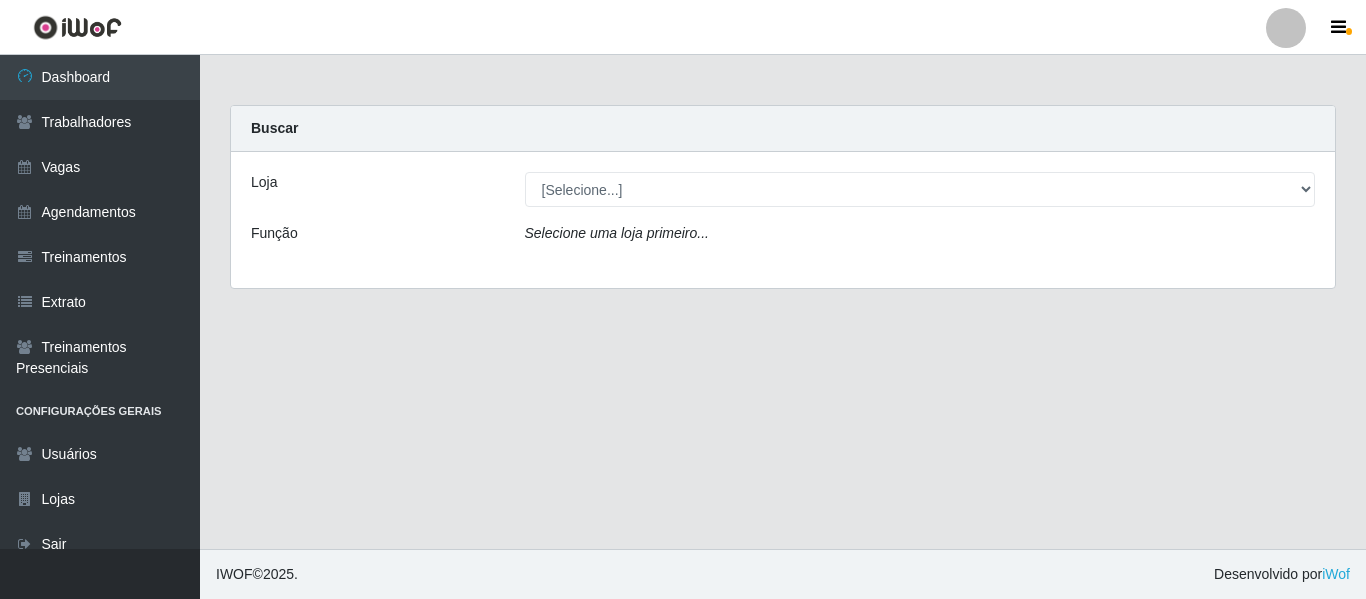 click at bounding box center [1286, 28] 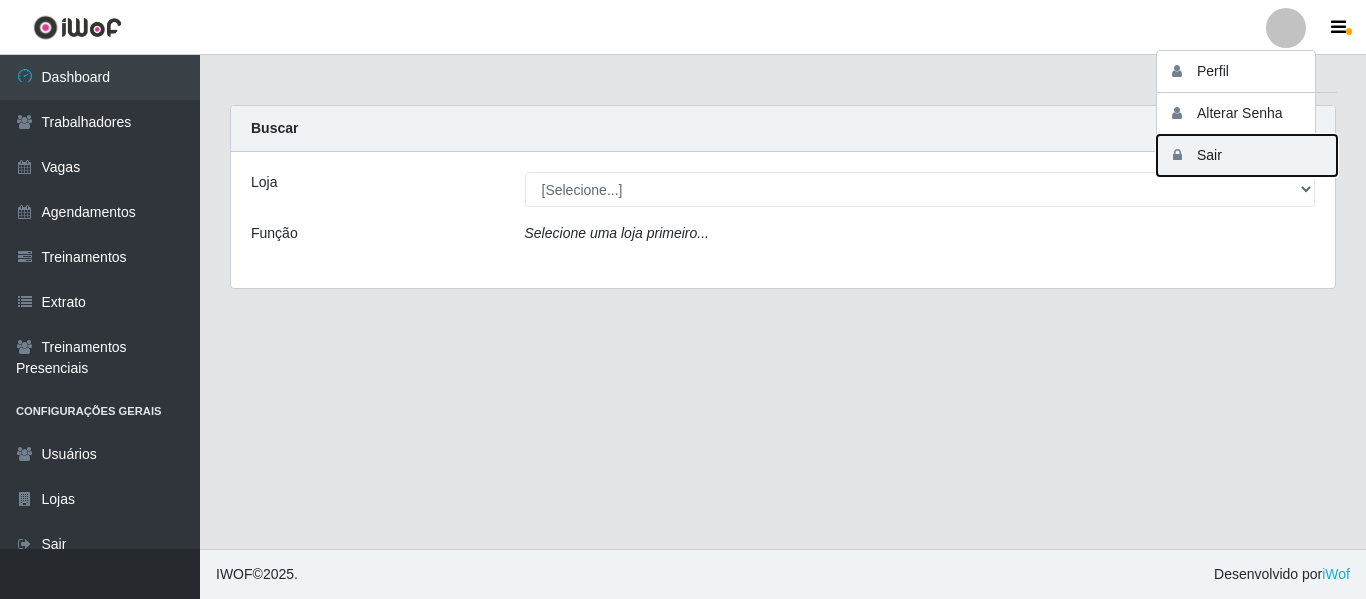 click on "Sair" at bounding box center (1247, 155) 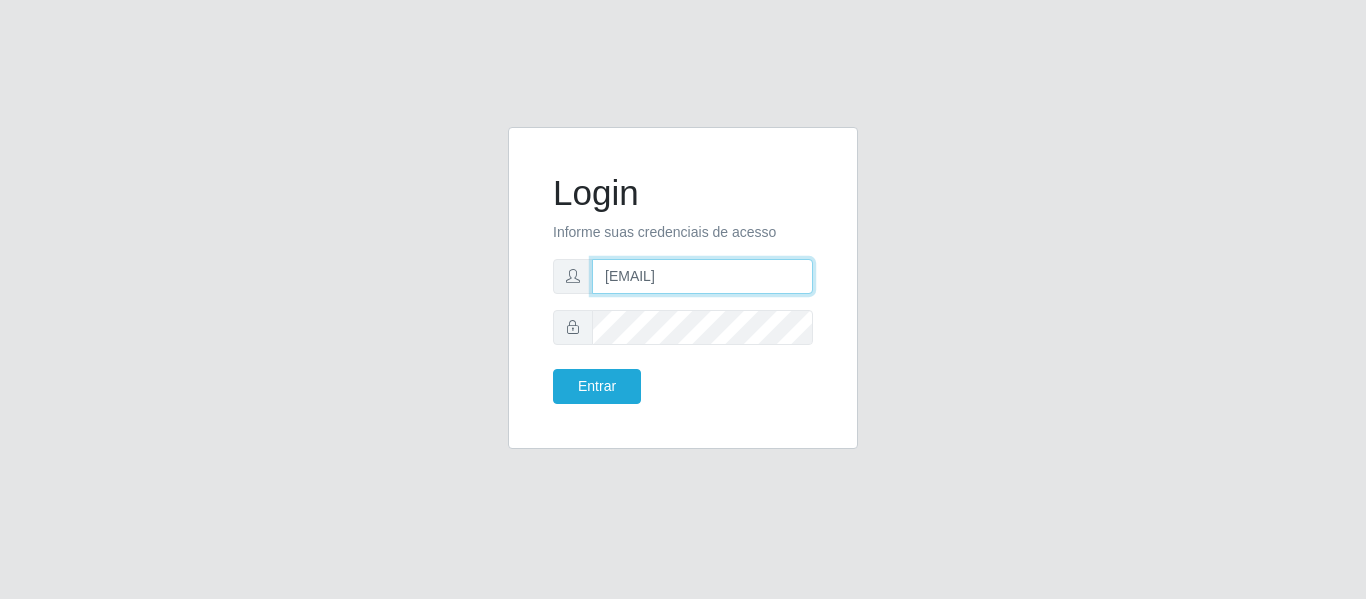 click on "[EMAIL]" at bounding box center (702, 276) 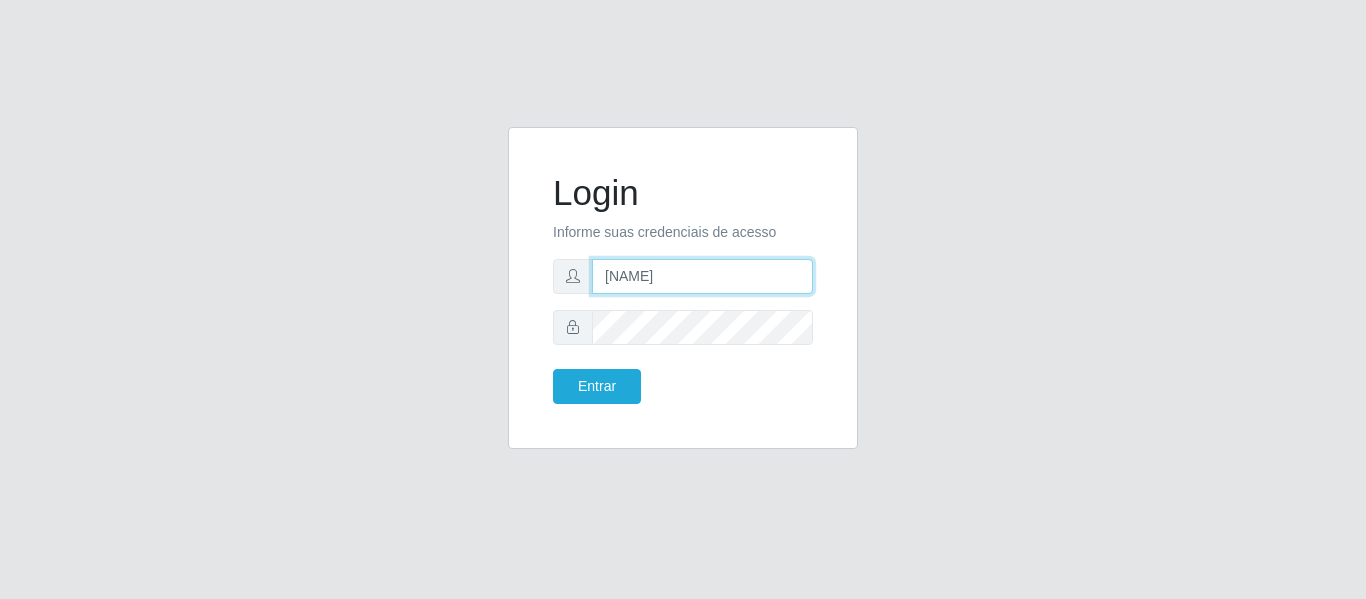 click on "[NAME]" at bounding box center (702, 276) 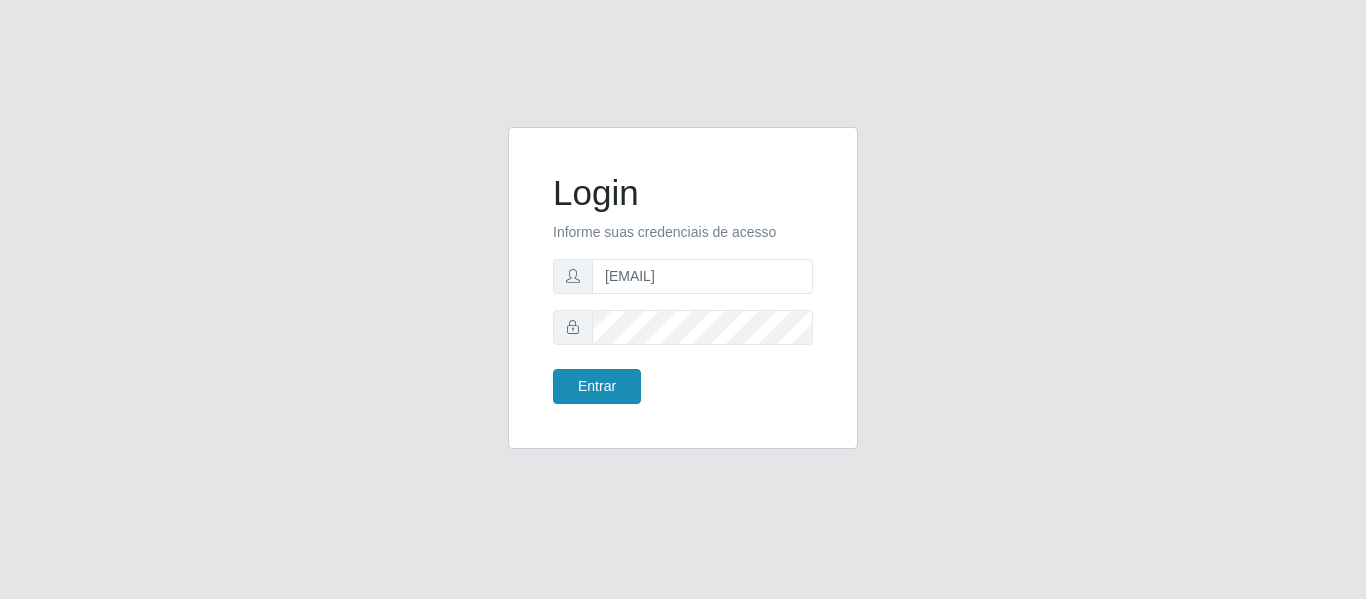 type on "[EMAIL]" 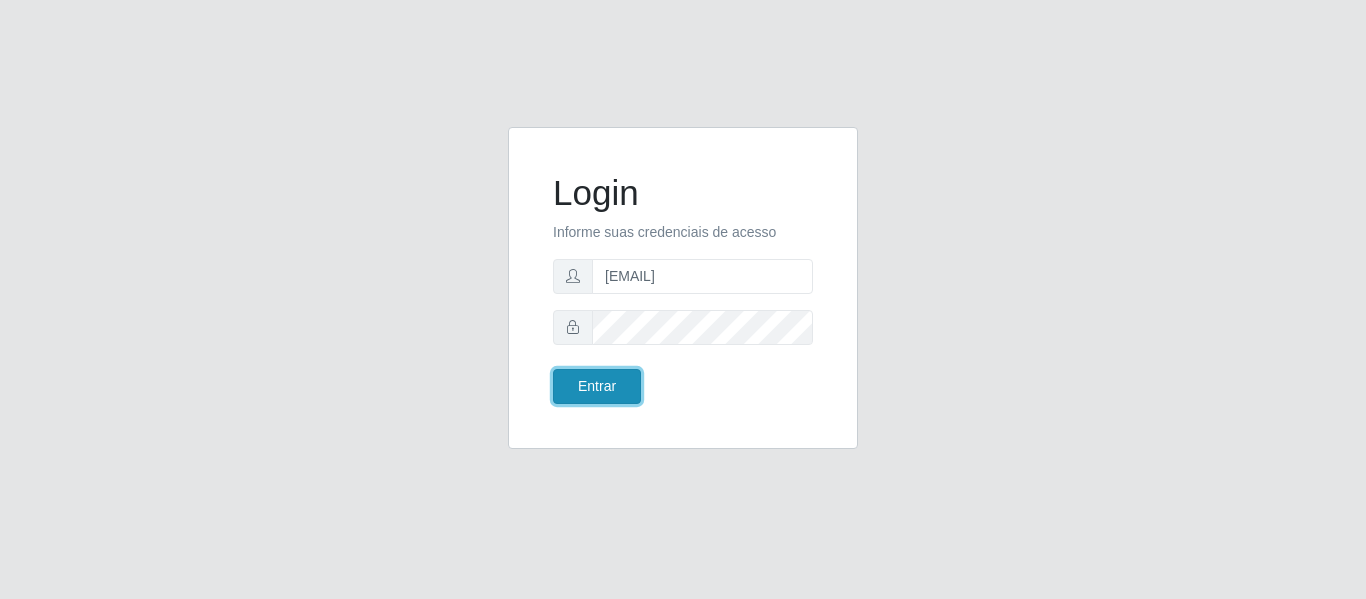 click on "Entrar" at bounding box center [597, 386] 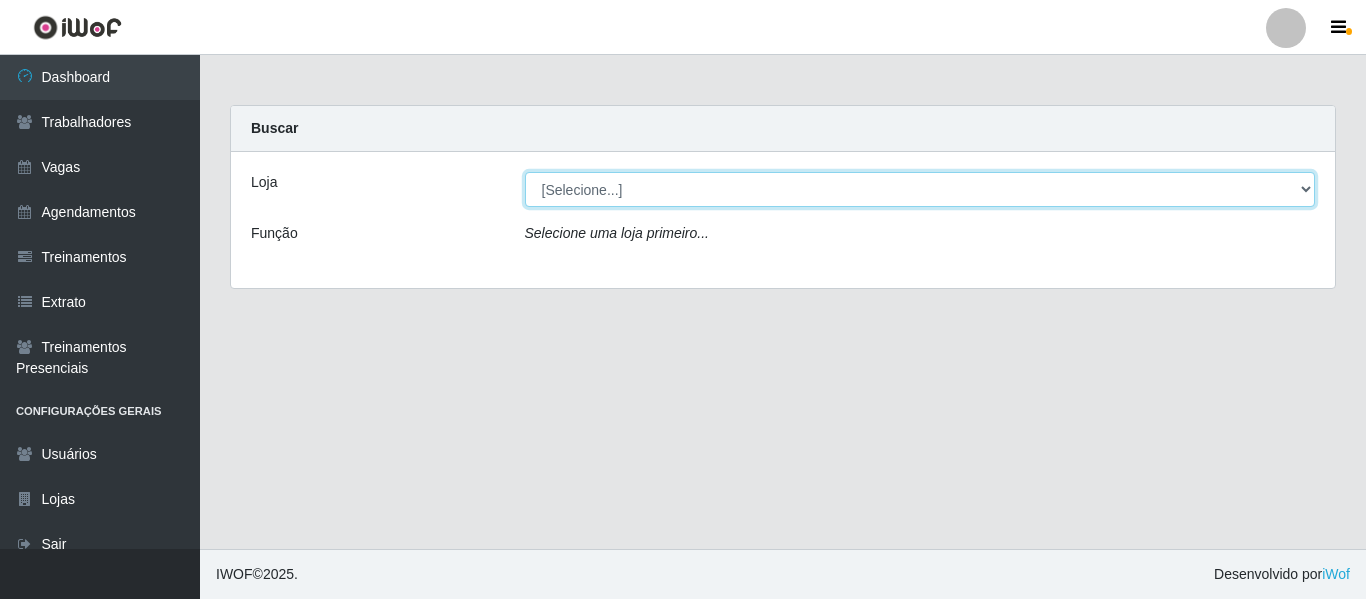 click on "[Selecione...] Rede Compras - CD Logistica Rede Compras Supermercados - LOJA 1 Rede Compras Supermercados - LOJA 2 Rede Compras Supermercados - LOJA 3 Rede Compras Supermercados - LOJA 4 Rede Compras Supermercados - LOJA 5 Rede Compras Supermercados - LOJA 6" at bounding box center [920, 189] 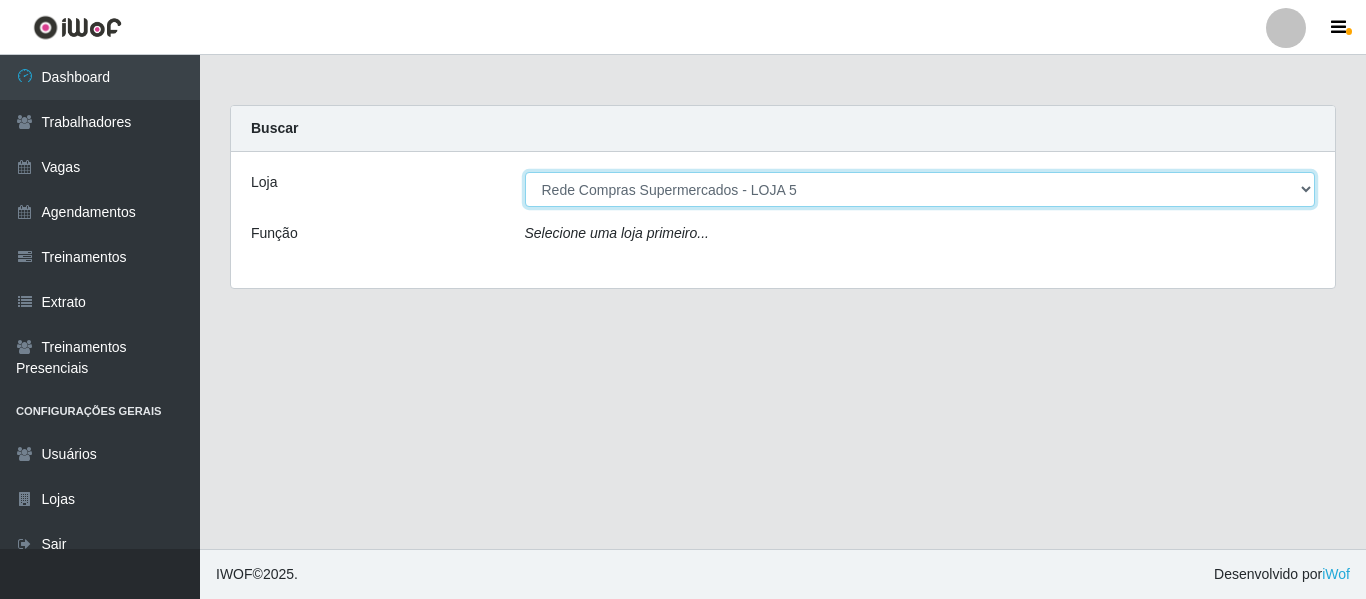 click on "[Selecione...] Rede Compras - CD Logistica Rede Compras Supermercados - LOJA 1 Rede Compras Supermercados - LOJA 2 Rede Compras Supermercados - LOJA 3 Rede Compras Supermercados - LOJA 4 Rede Compras Supermercados - LOJA 5 Rede Compras Supermercados - LOJA 6" at bounding box center (920, 189) 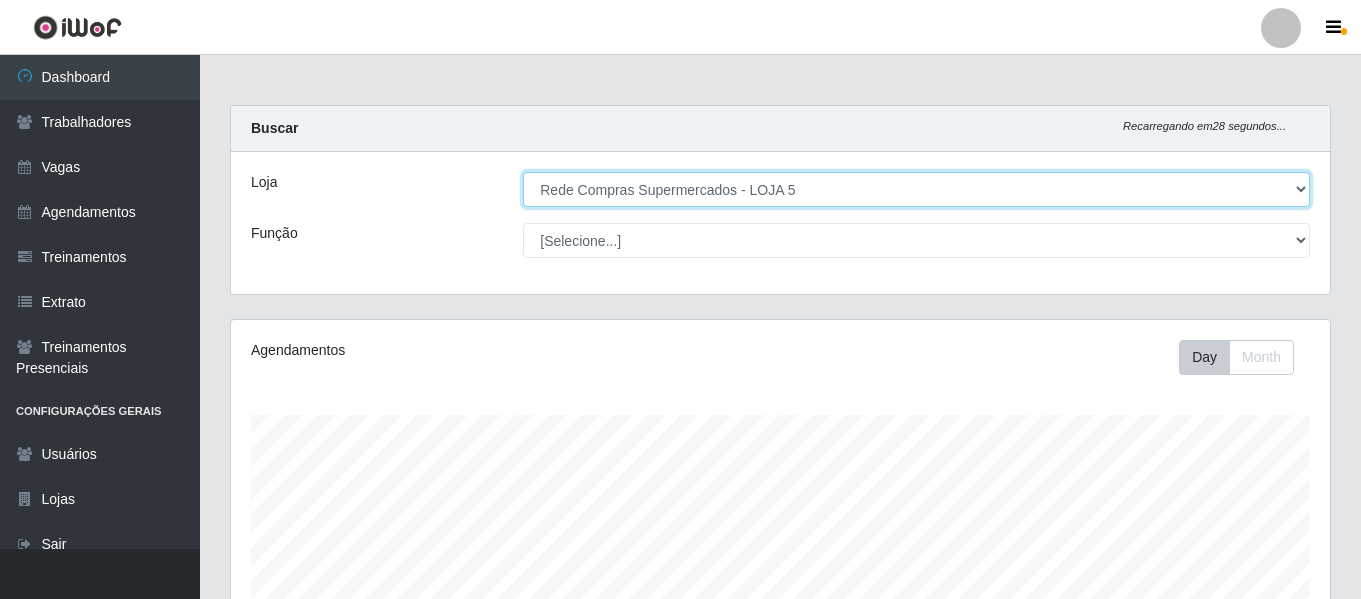 scroll, scrollTop: 999585, scrollLeft: 998901, axis: both 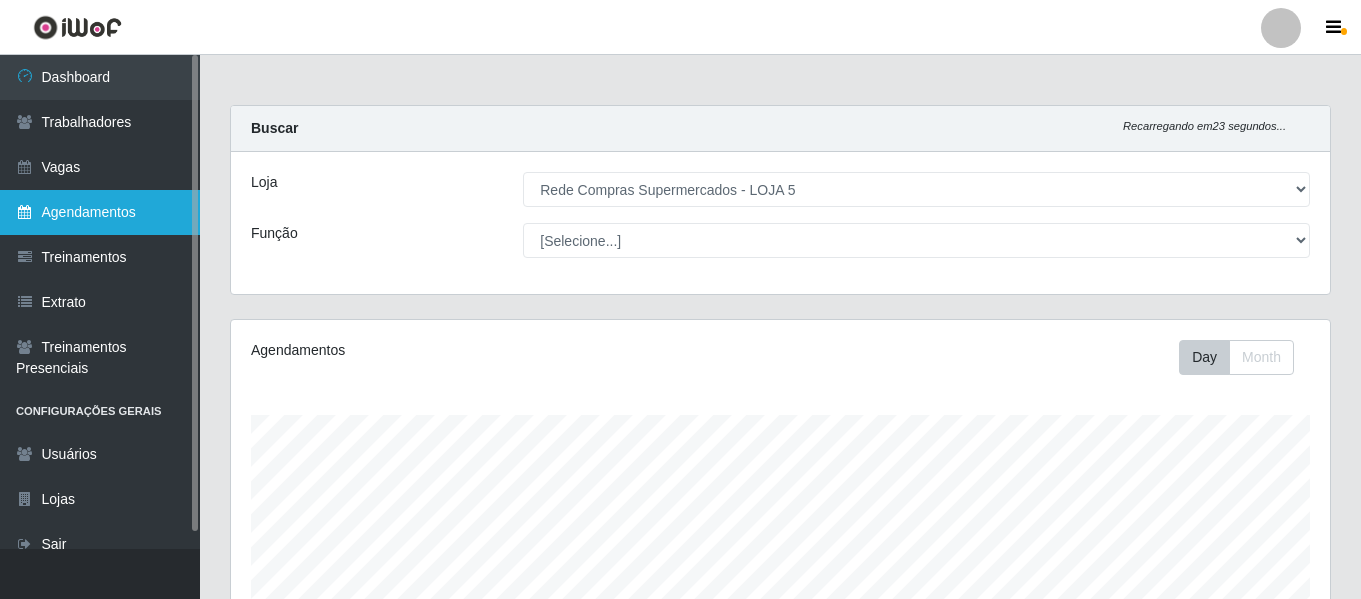 click on "Agendamentos" at bounding box center [100, 212] 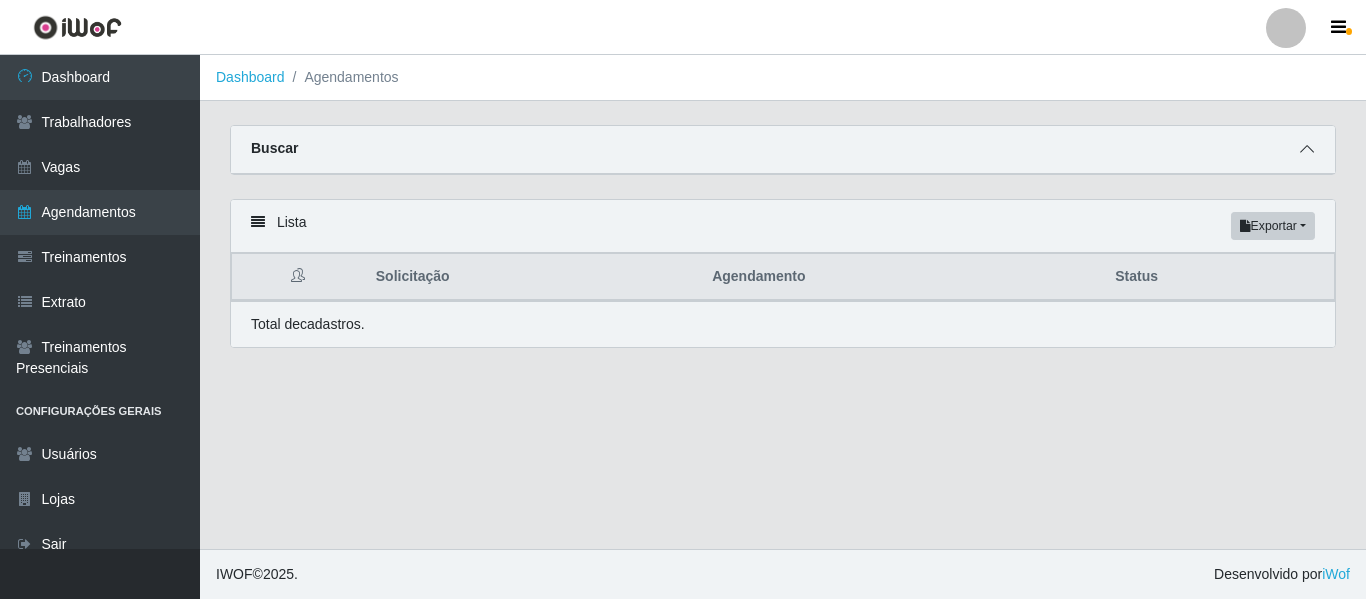 click at bounding box center [1307, 149] 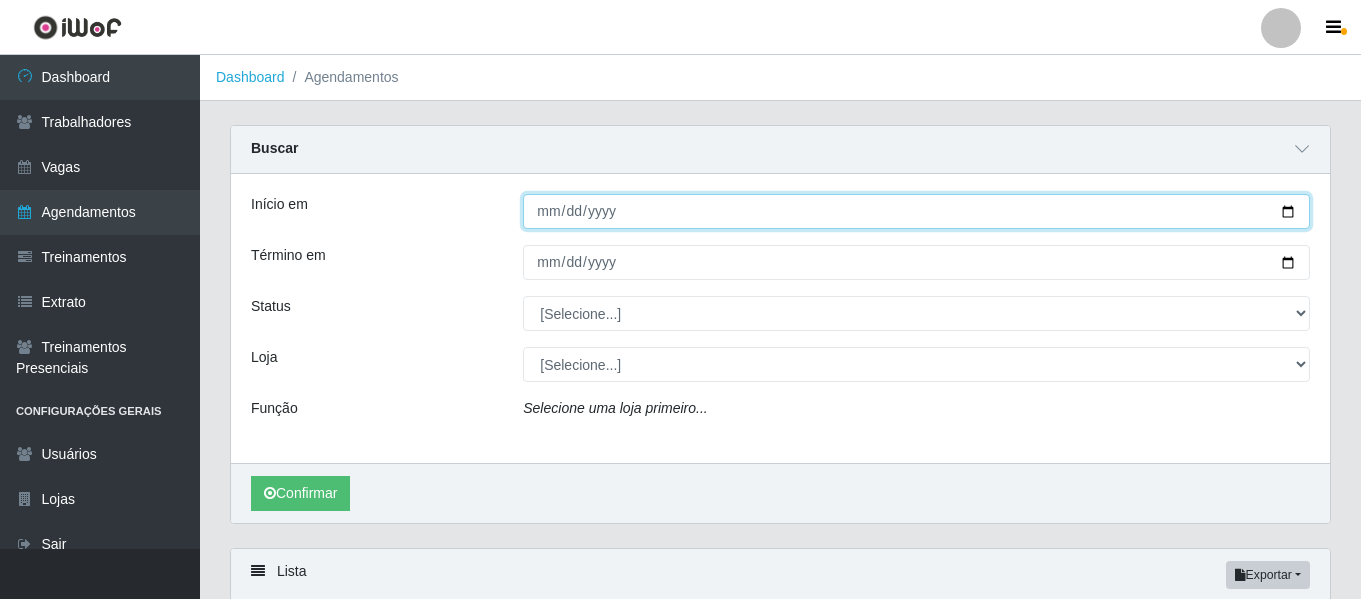 click on "Início em" at bounding box center [916, 211] 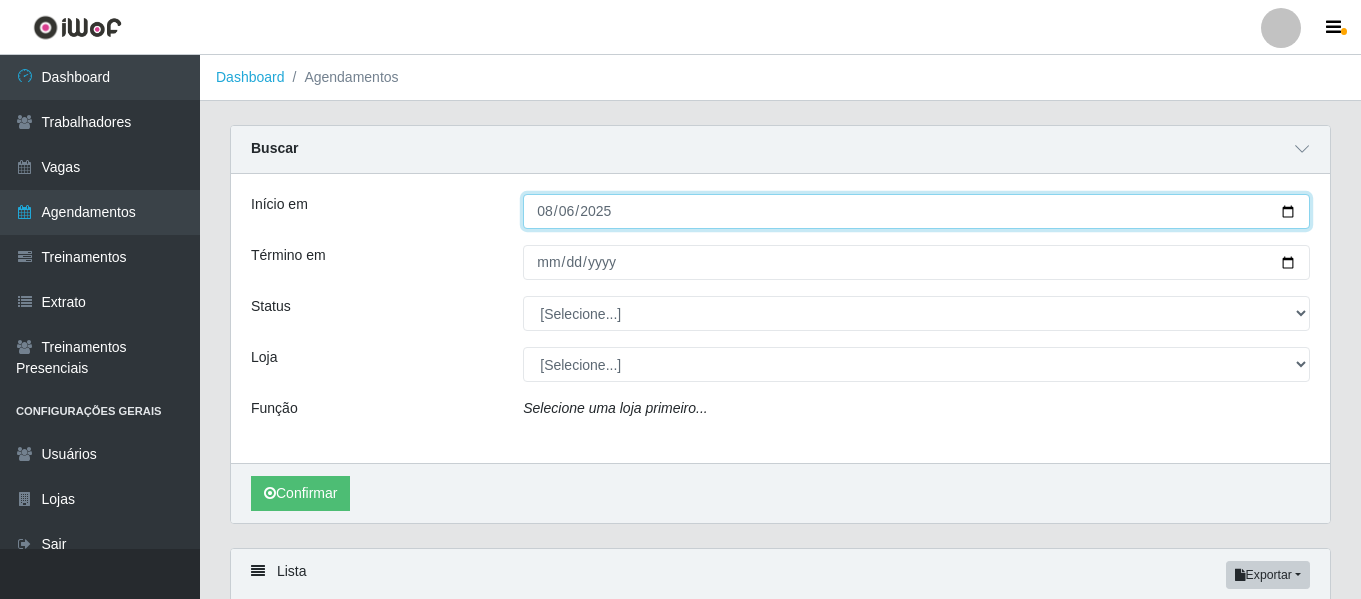 drag, startPoint x: 548, startPoint y: 208, endPoint x: 534, endPoint y: 265, distance: 58.694122 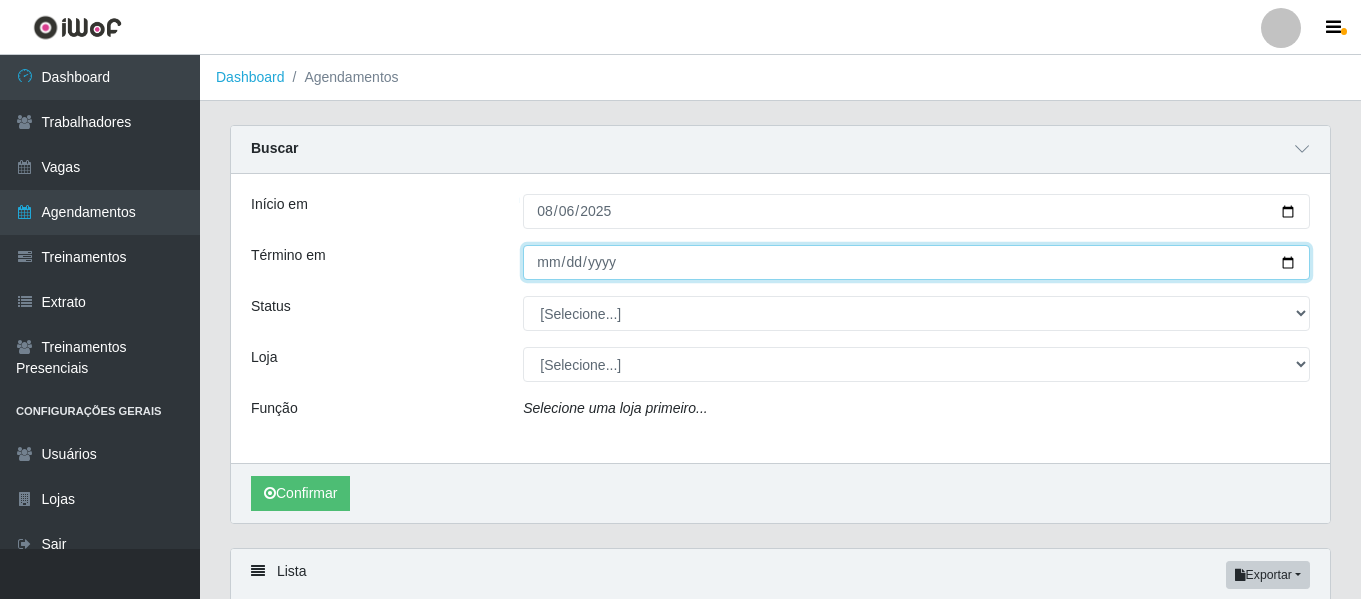 click on "Término em" at bounding box center [916, 262] 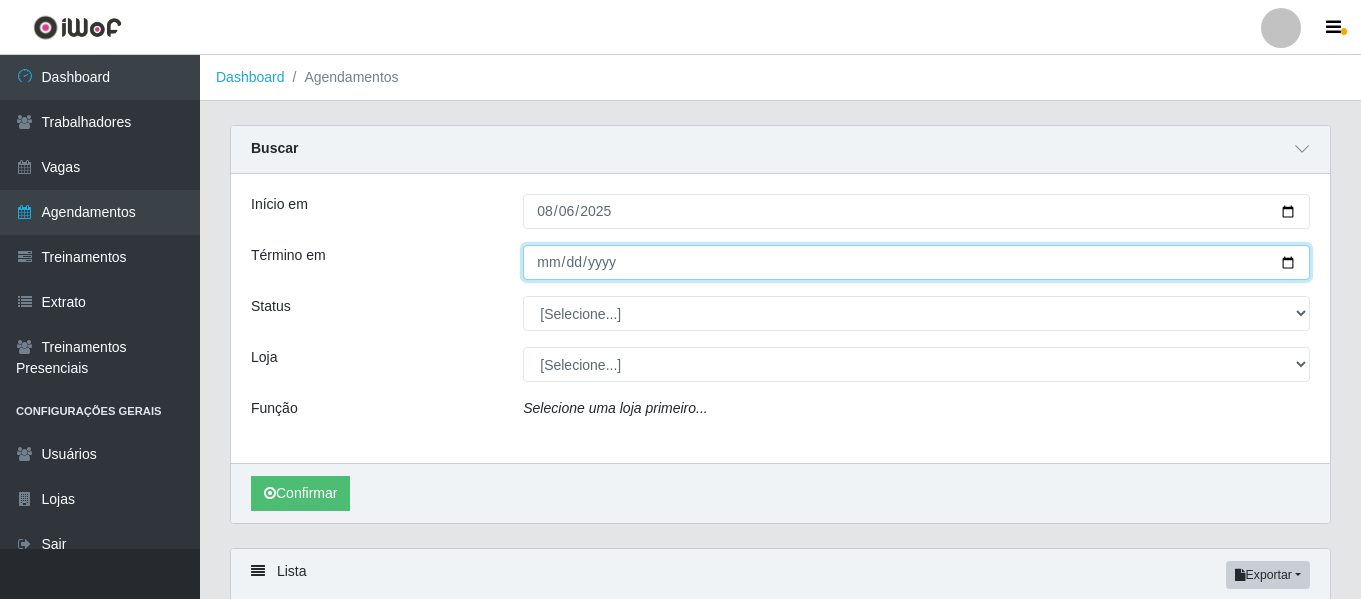 type on "2025-08-06" 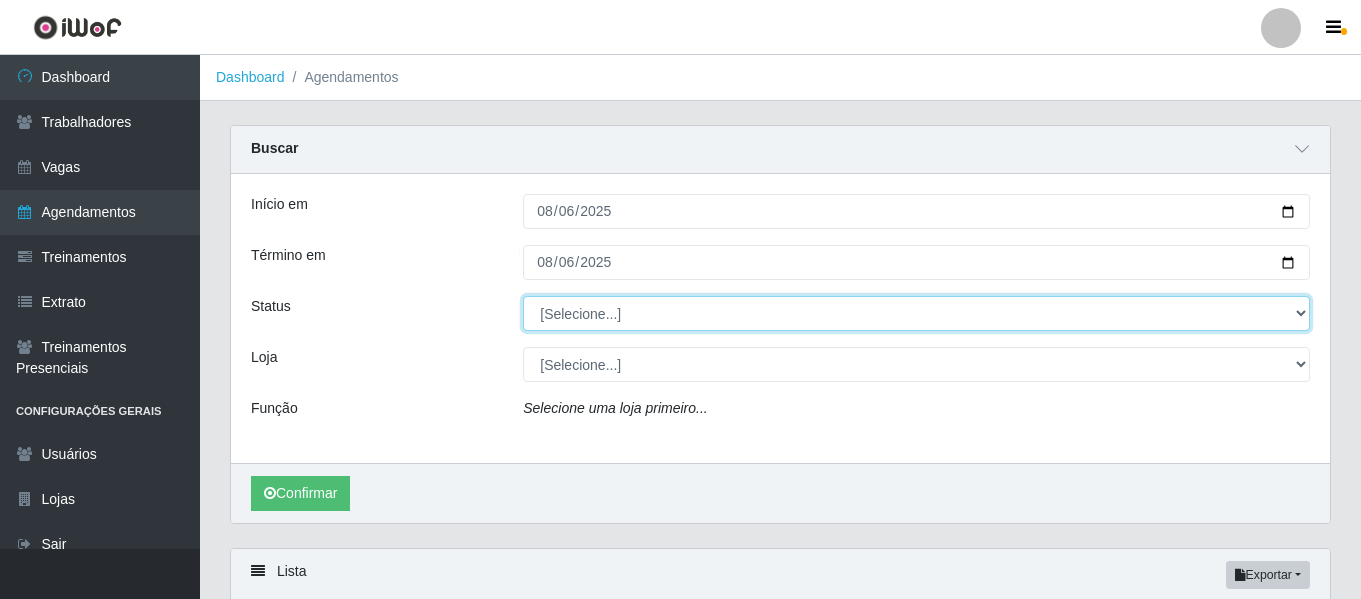 click on "[Selecione...] AGENDADO AGUARDANDO LIBERAR EM ANDAMENTO EM REVISÃO FINALIZADO CANCELADO FALTA" at bounding box center (916, 313) 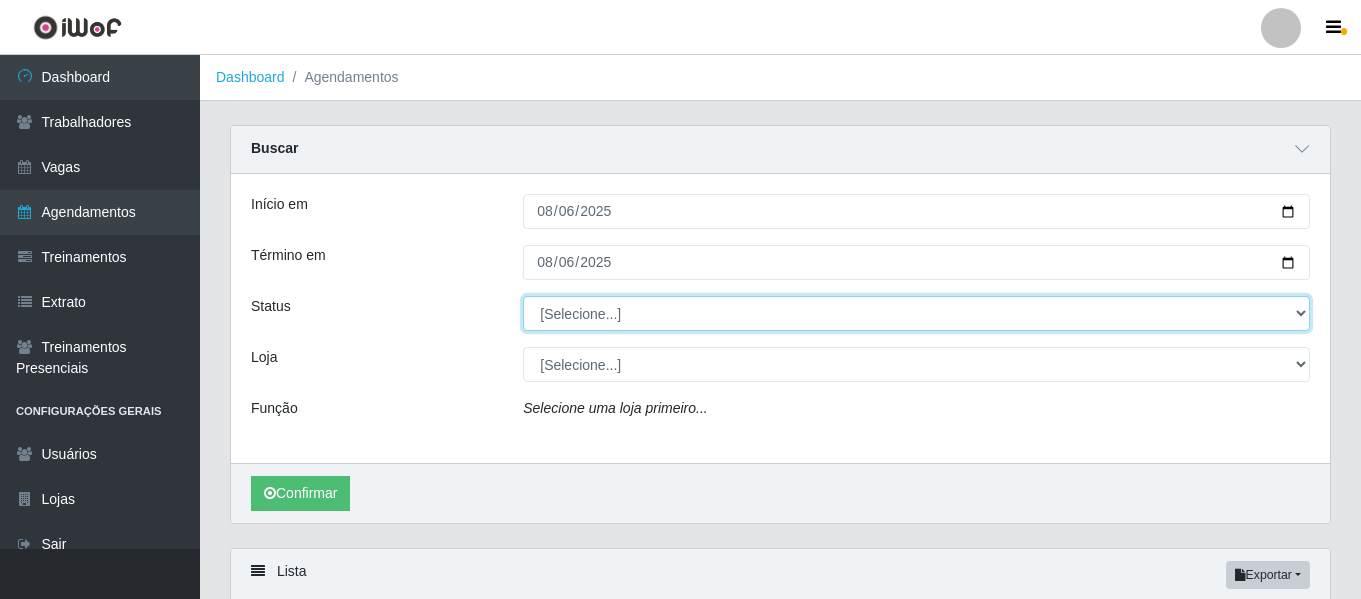 select on "FINALIZADO" 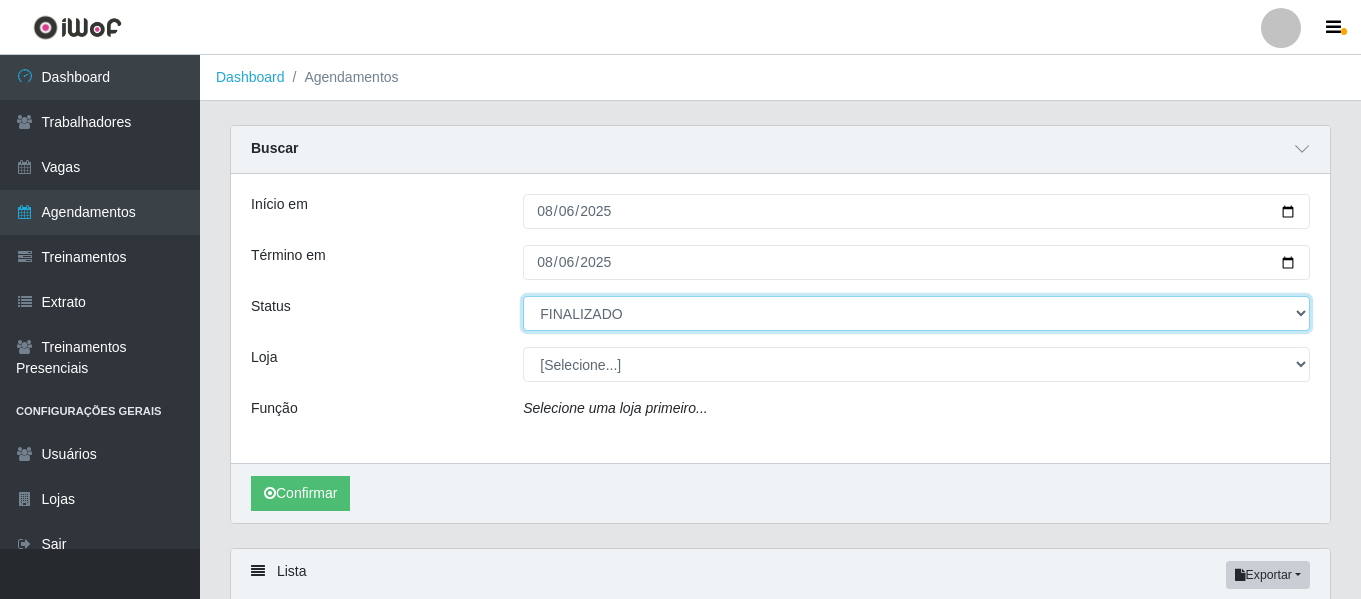 click on "[Selecione...] AGENDADO AGUARDANDO LIBERAR EM ANDAMENTO EM REVISÃO FINALIZADO CANCELADO FALTA" at bounding box center (916, 313) 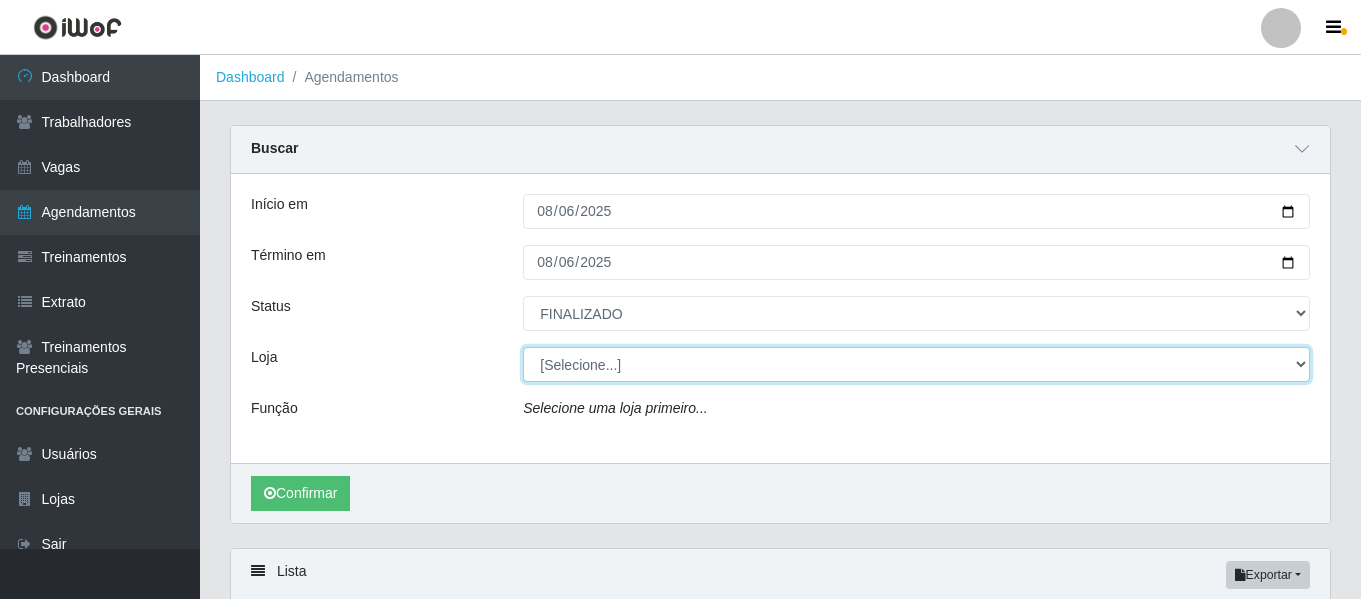 click on "[Selecione...] Rede Compras - CD Logistica Rede Compras Supermercados - LOJA 1 Rede Compras Supermercados - LOJA 2 Rede Compras Supermercados - LOJA 3 Rede Compras Supermercados - LOJA 4 Rede Compras Supermercados - LOJA 5 Rede Compras Supermercados - LOJA 6" at bounding box center (916, 364) 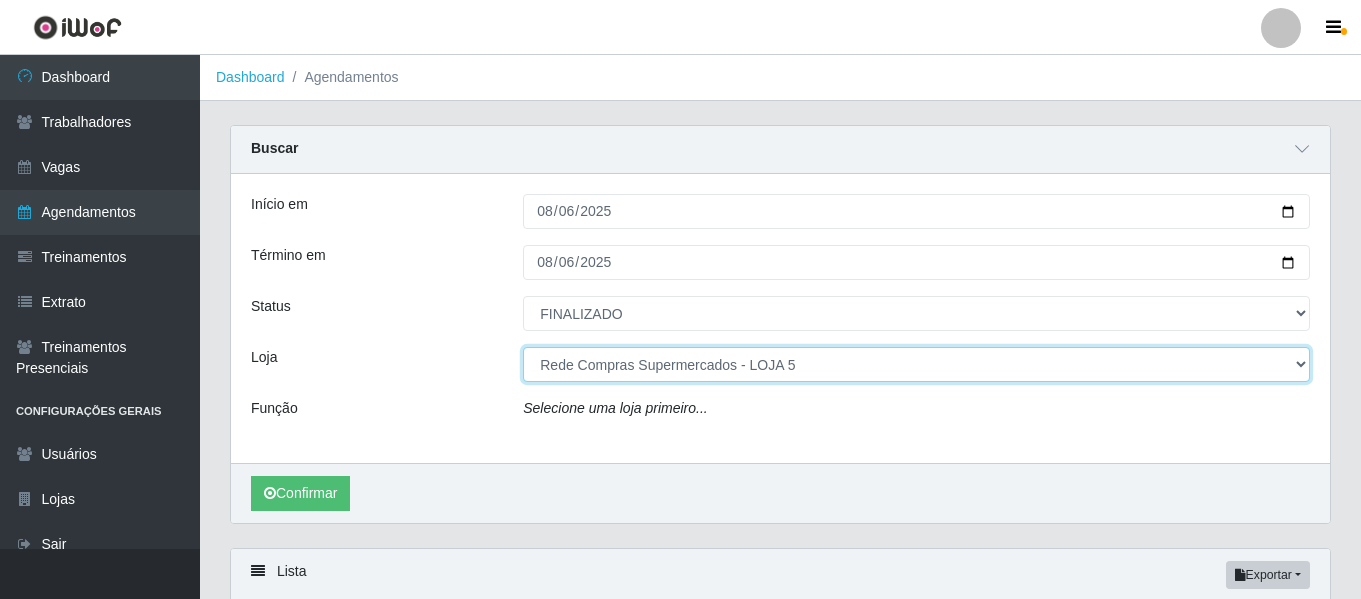 click on "[Selecione...] Rede Compras - CD Logistica Rede Compras Supermercados - LOJA 1 Rede Compras Supermercados - LOJA 2 Rede Compras Supermercados - LOJA 3 Rede Compras Supermercados - LOJA 4 Rede Compras Supermercados - LOJA 5 Rede Compras Supermercados - LOJA 6" at bounding box center [916, 364] 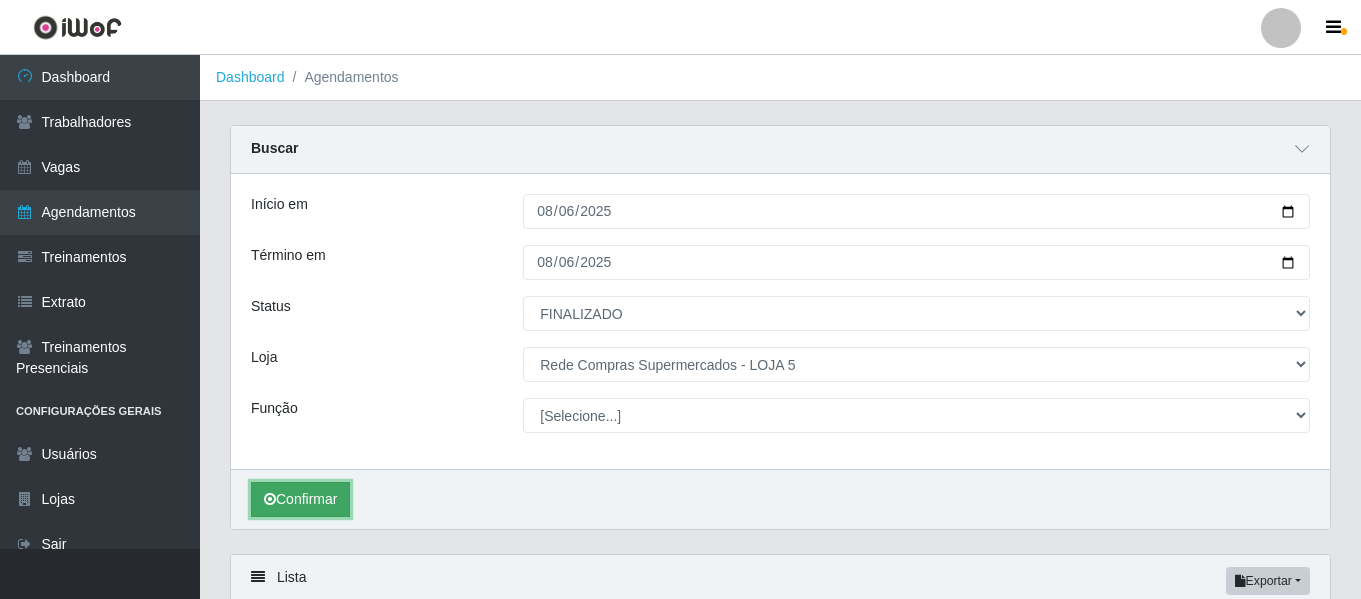 click on "Confirmar" at bounding box center (300, 499) 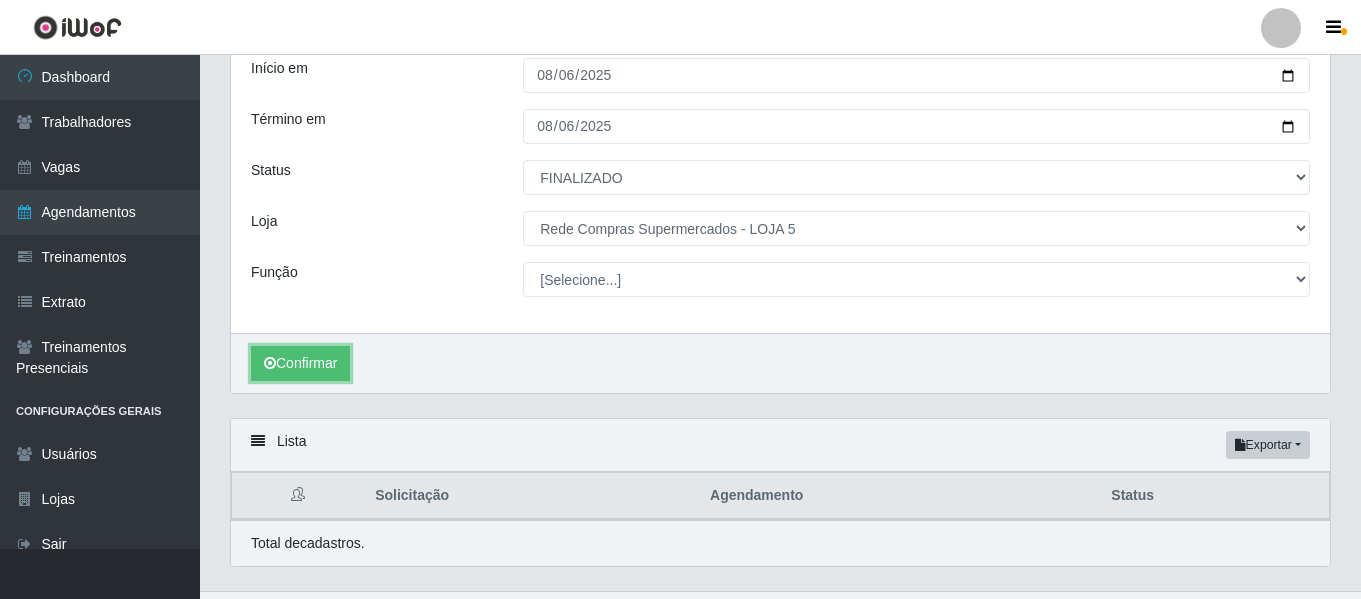 scroll, scrollTop: 179, scrollLeft: 0, axis: vertical 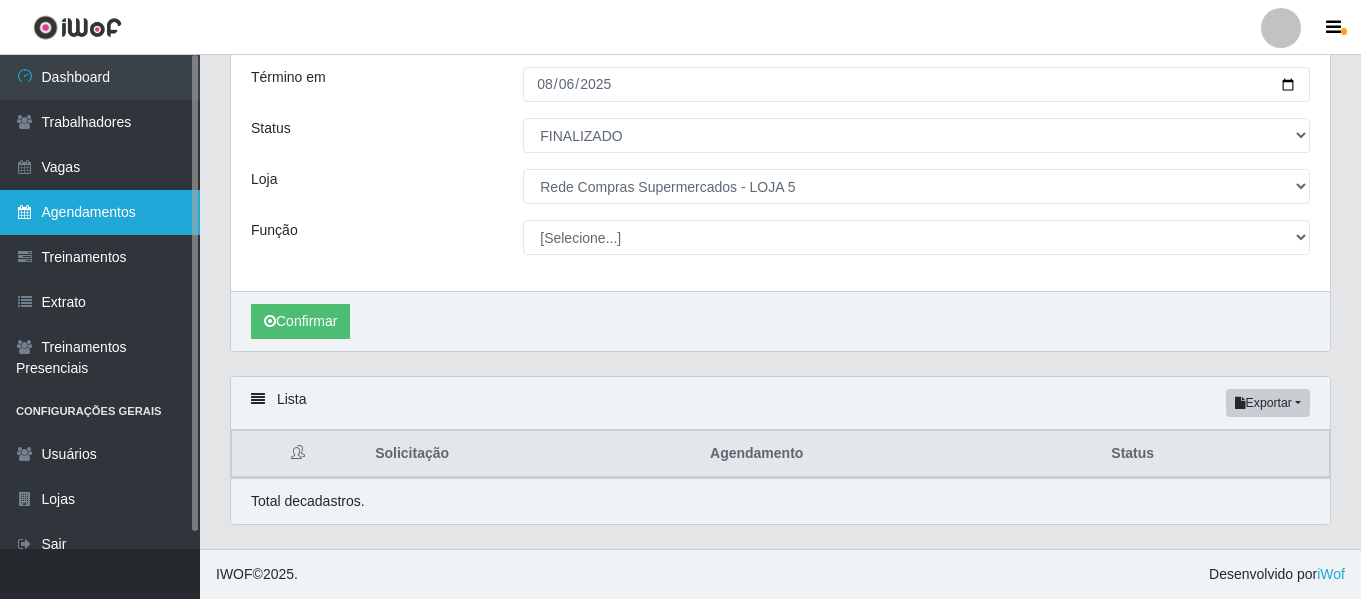 click on "Agendamentos" at bounding box center (100, 212) 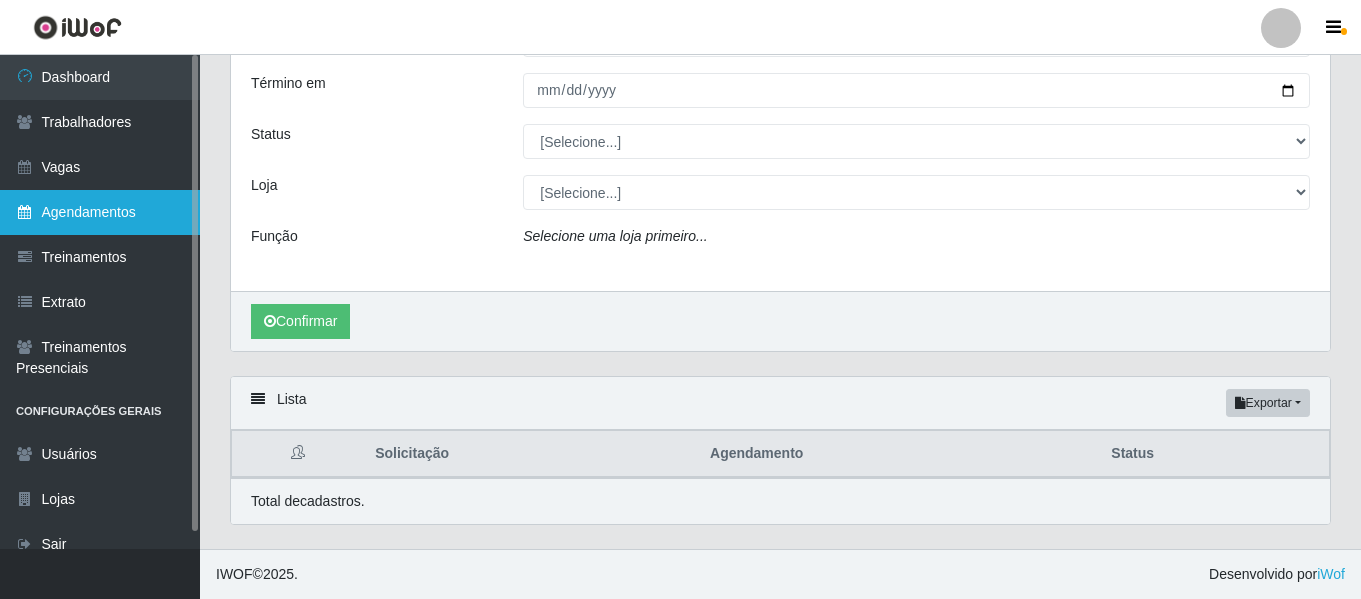 scroll, scrollTop: 173, scrollLeft: 0, axis: vertical 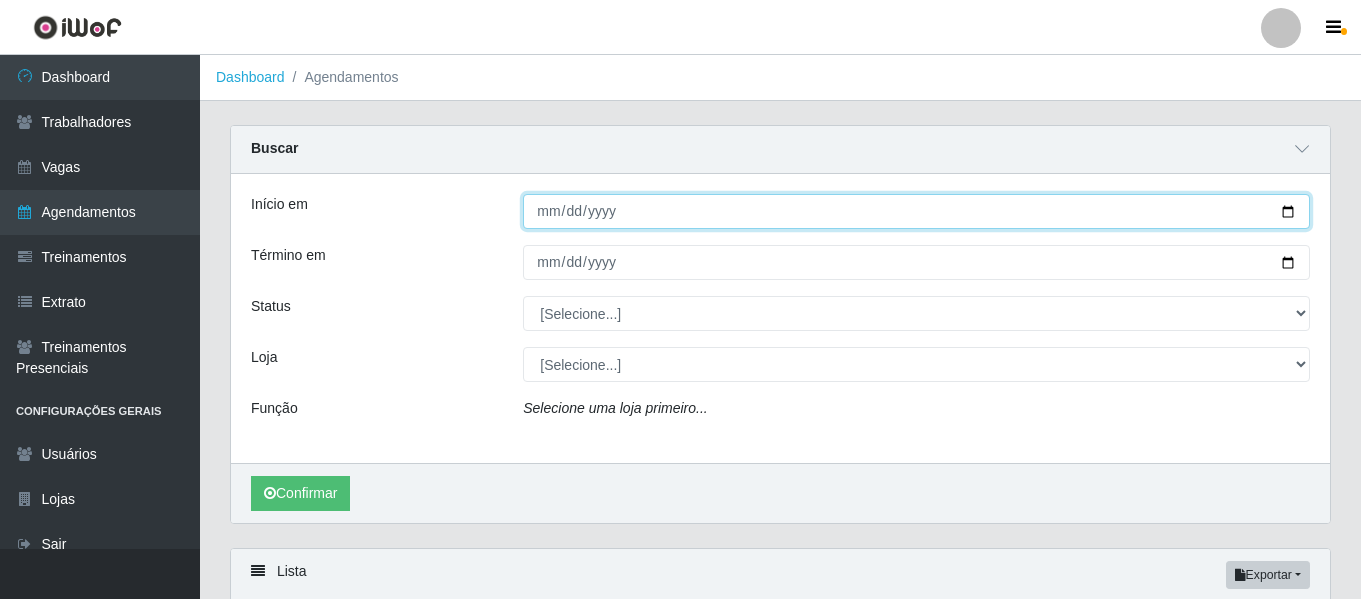 click on "Início em" at bounding box center (916, 211) 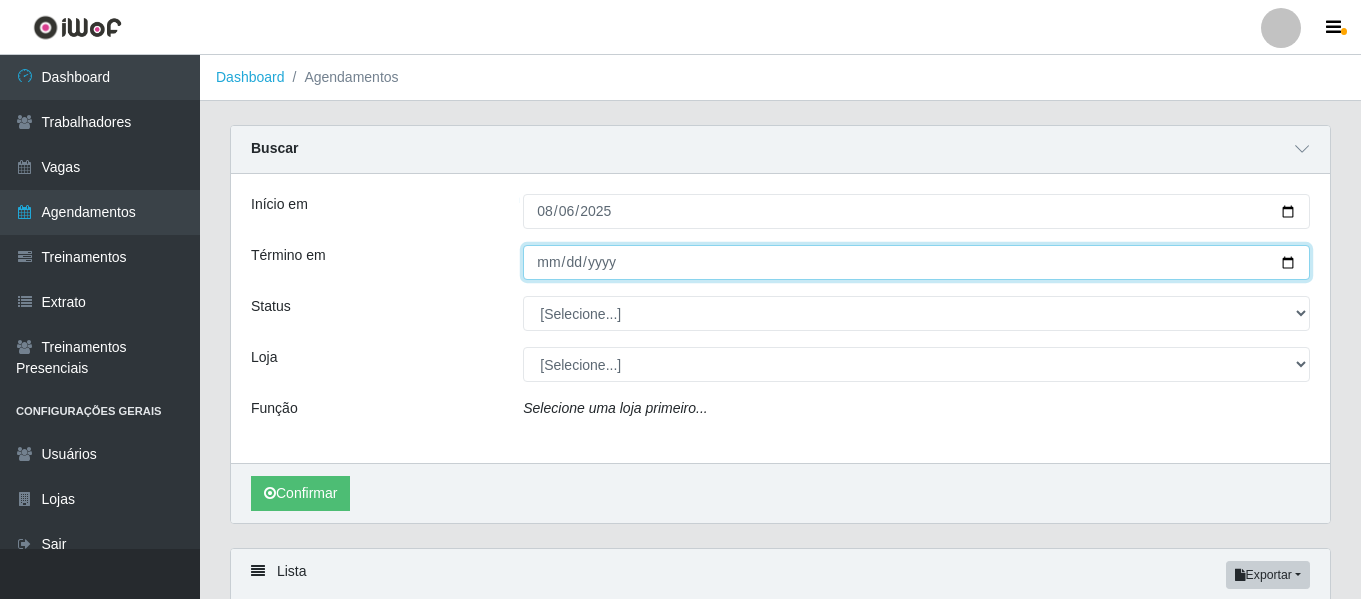 click on "Término em" at bounding box center (916, 262) 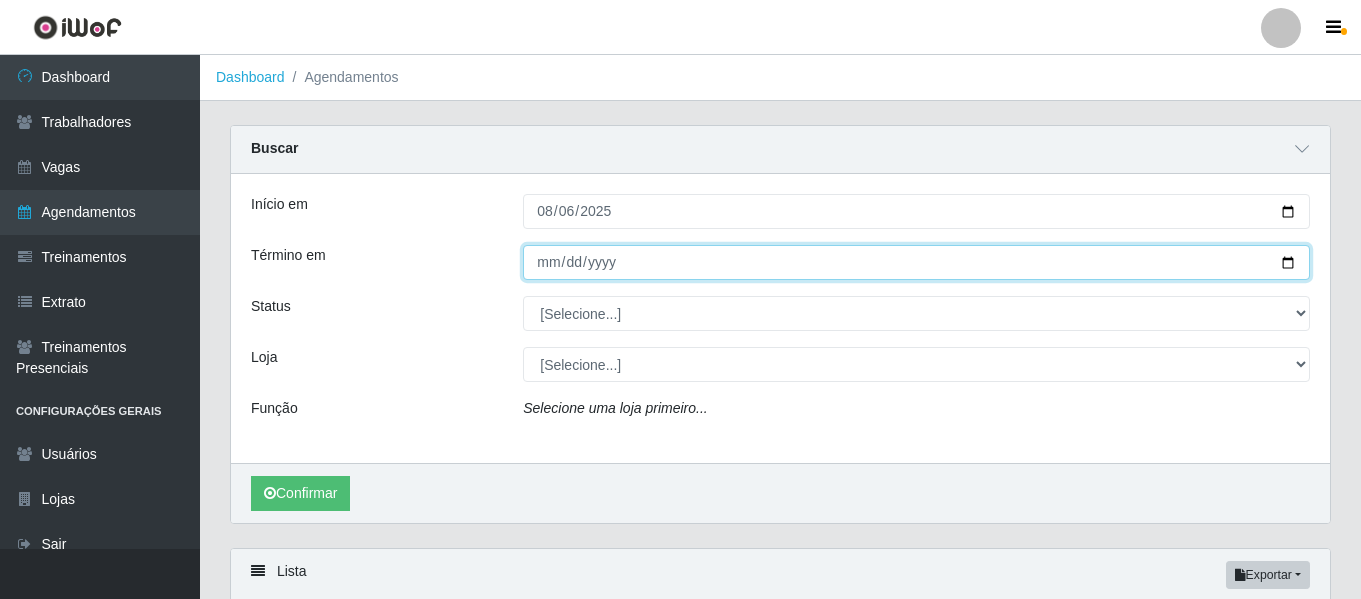 type on "2025-08-06" 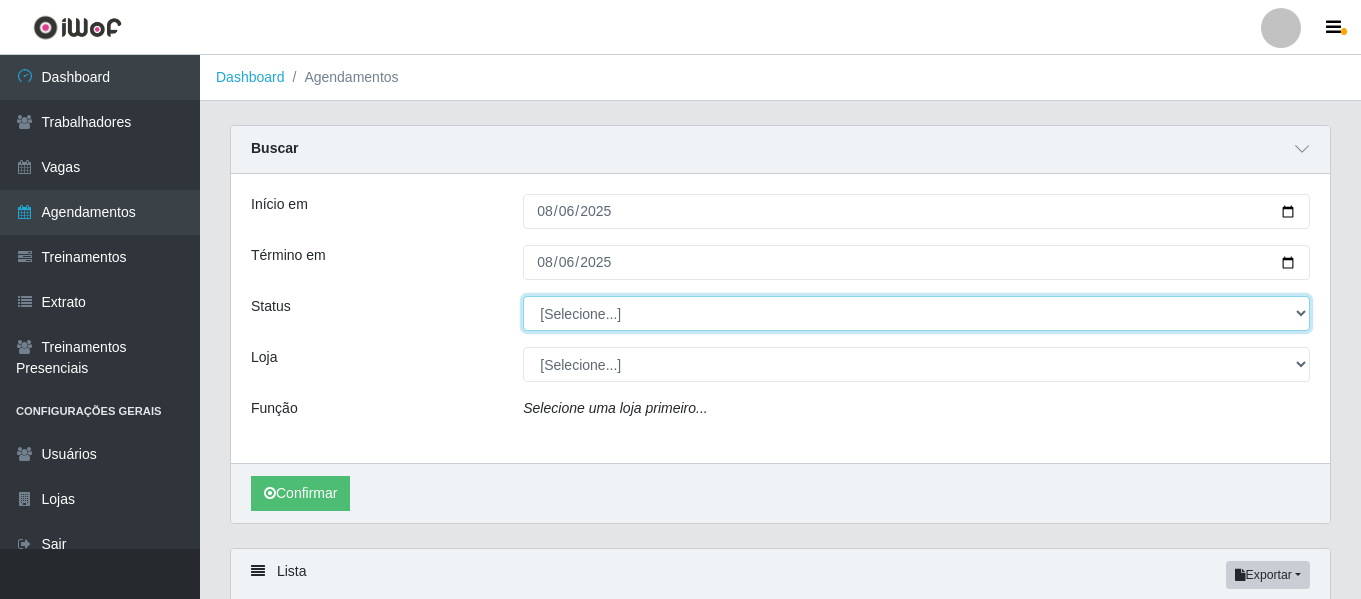 click on "[Selecione...] AGENDADO AGUARDANDO LIBERAR EM ANDAMENTO EM REVISÃO FINALIZADO CANCELADO FALTA" at bounding box center [916, 313] 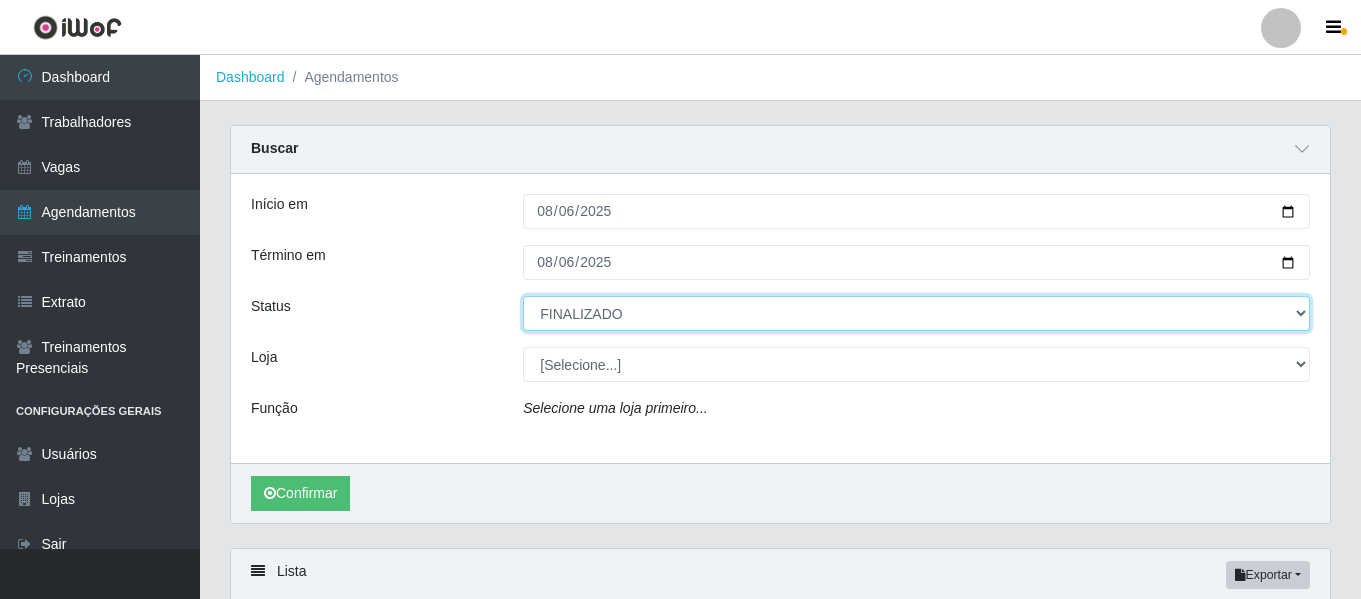 click on "[Selecione...] AGENDADO AGUARDANDO LIBERAR EM ANDAMENTO EM REVISÃO FINALIZADO CANCELADO FALTA" at bounding box center [916, 313] 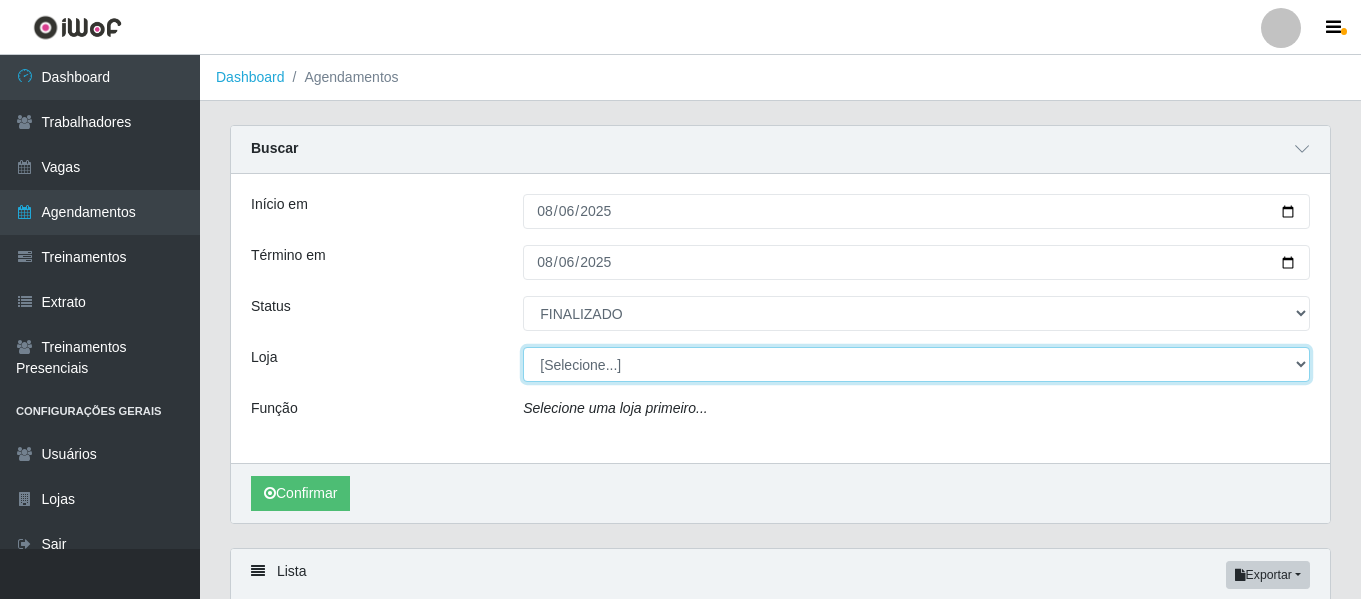 click on "[Selecione...] Rede Compras - CD Logistica Rede Compras Supermercados - LOJA 1 Rede Compras Supermercados - LOJA 2 Rede Compras Supermercados - LOJA 3 Rede Compras Supermercados - LOJA 4 Rede Compras Supermercados - LOJA 5 Rede Compras Supermercados - LOJA 6" at bounding box center [916, 364] 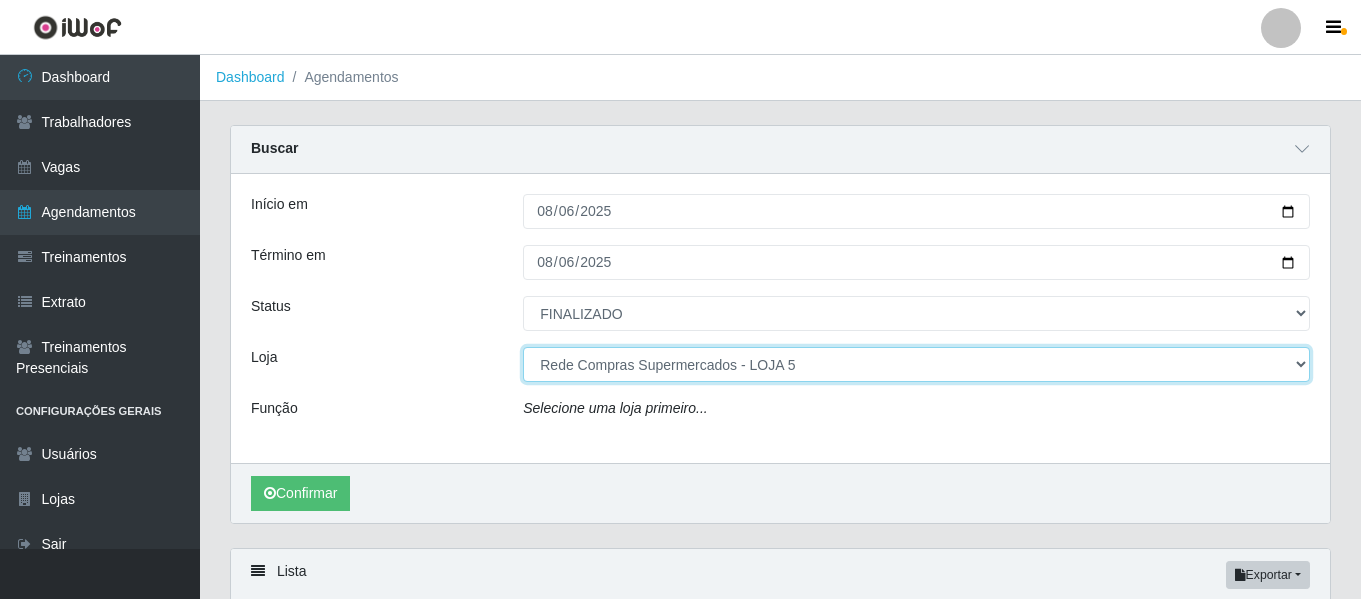 click on "[Selecione...] Rede Compras - CD Logistica Rede Compras Supermercados - LOJA 1 Rede Compras Supermercados - LOJA 2 Rede Compras Supermercados - LOJA 3 Rede Compras Supermercados - LOJA 4 Rede Compras Supermercados - LOJA 5 Rede Compras Supermercados - LOJA 6" at bounding box center [916, 364] 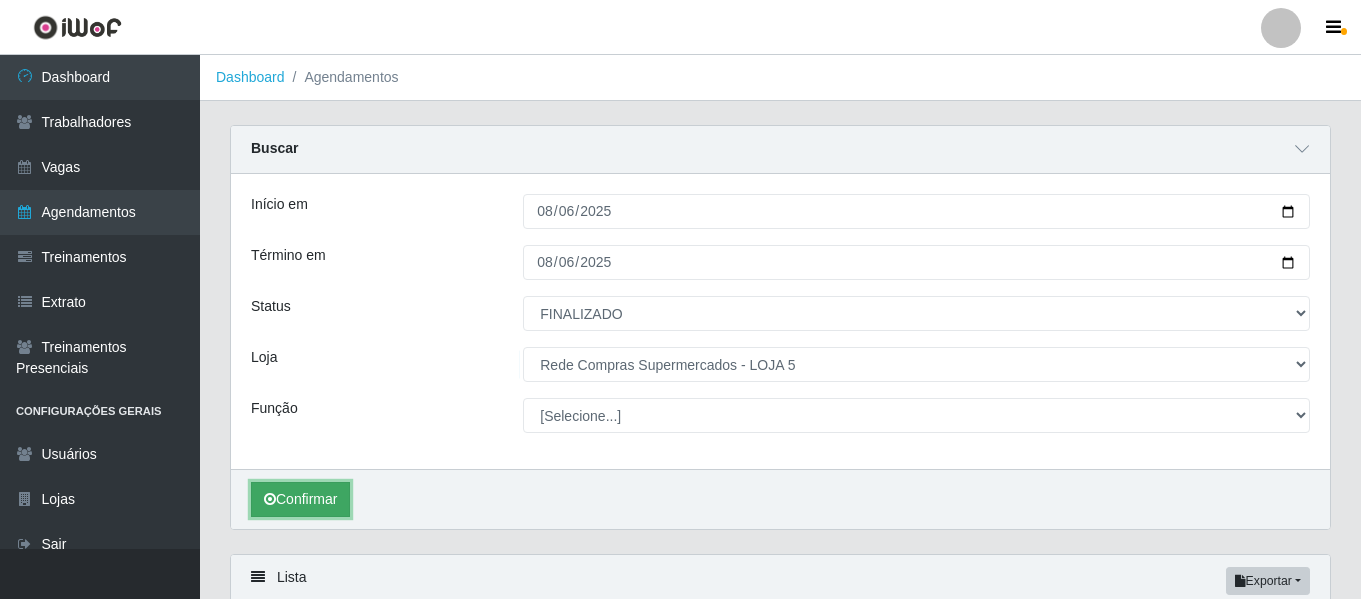 click on "Confirmar" at bounding box center [300, 499] 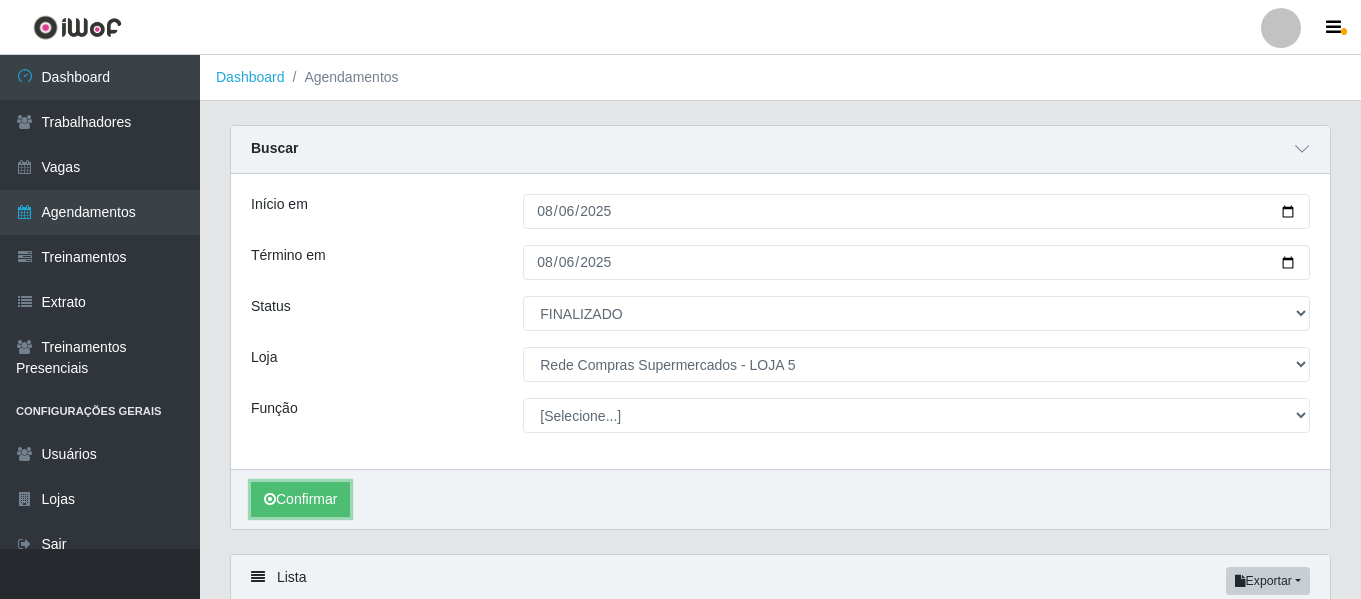 scroll, scrollTop: 179, scrollLeft: 0, axis: vertical 